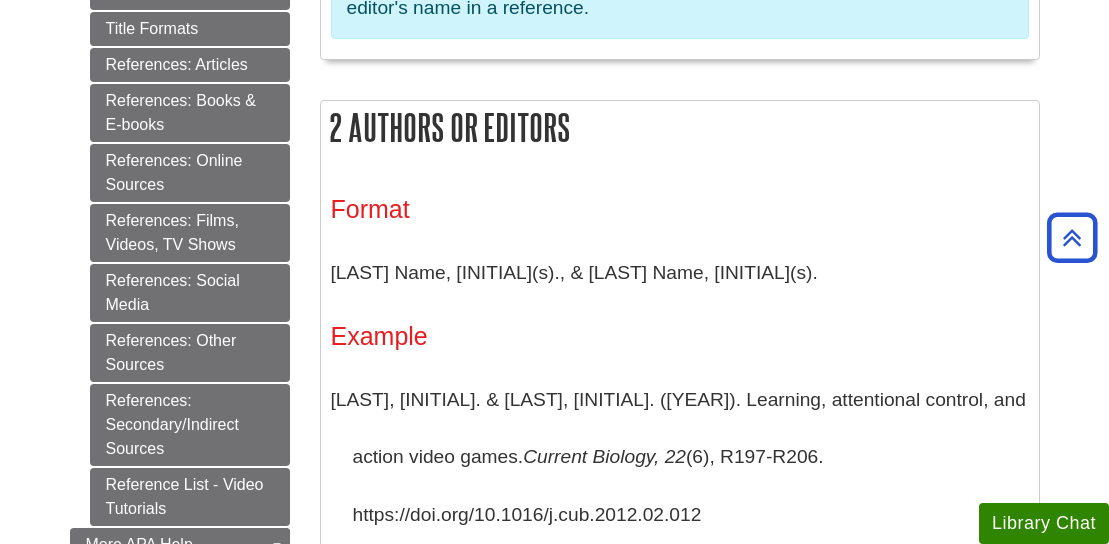 scroll, scrollTop: 1162, scrollLeft: 0, axis: vertical 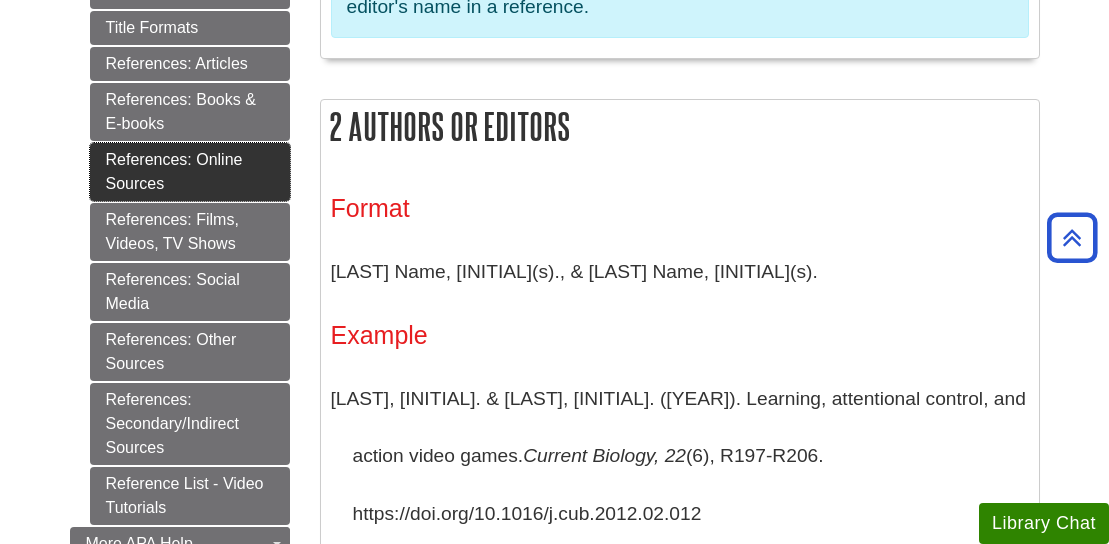 click on "References: Online Sources" at bounding box center (190, 172) 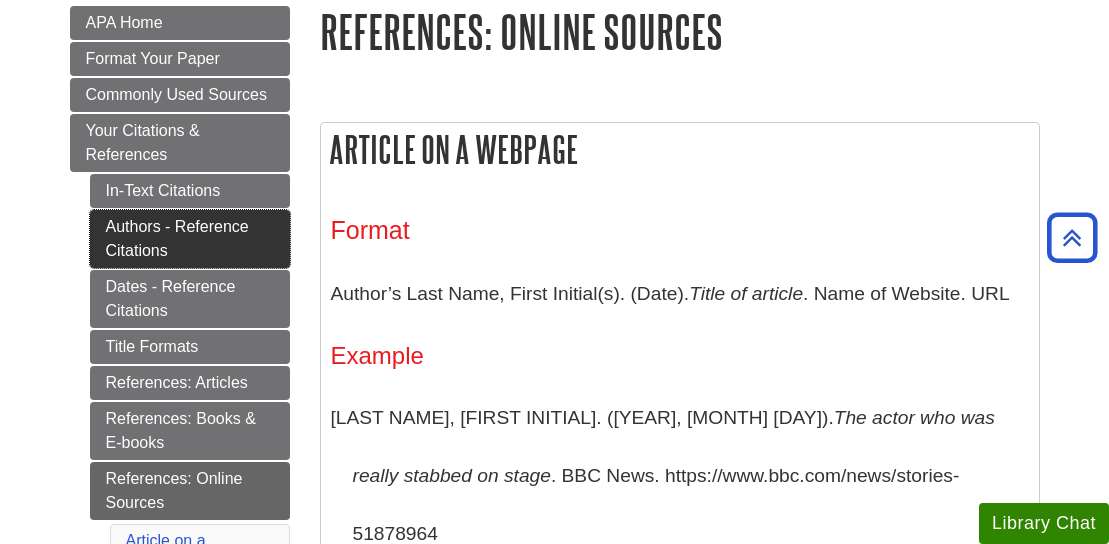 scroll, scrollTop: 320, scrollLeft: 0, axis: vertical 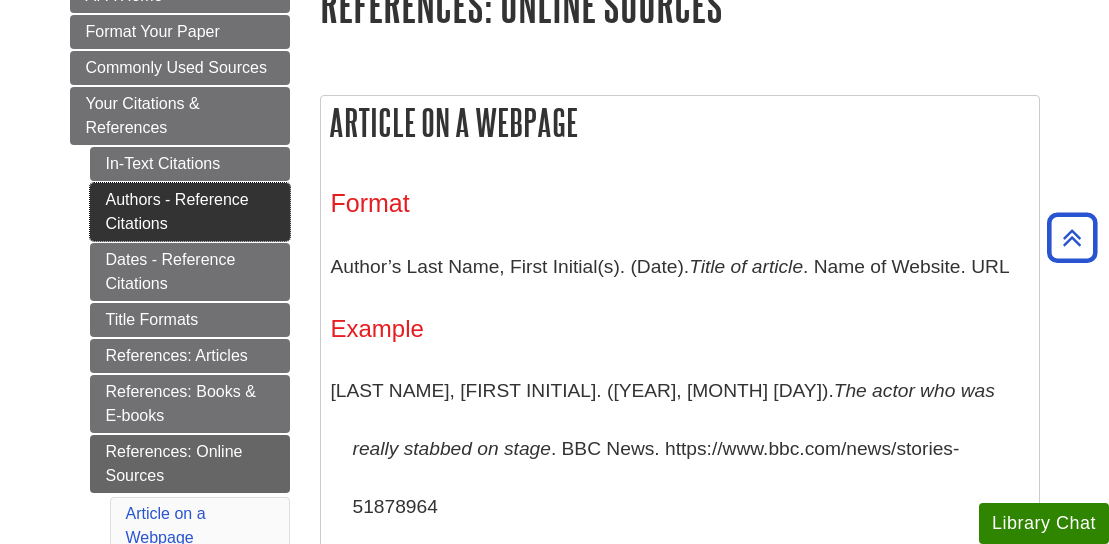 click on "Authors - Reference Citations" at bounding box center [190, 212] 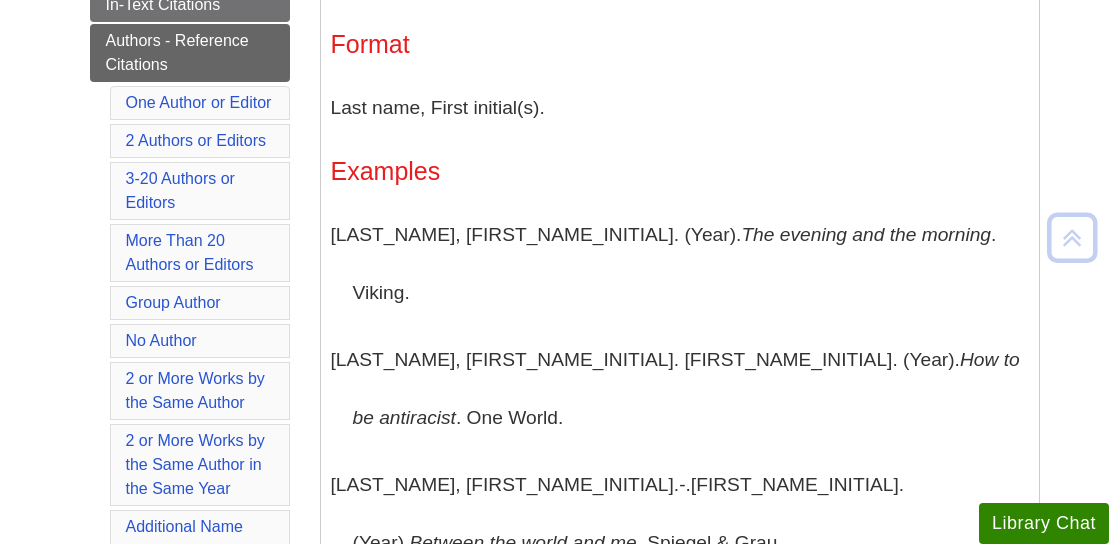 scroll, scrollTop: 480, scrollLeft: 0, axis: vertical 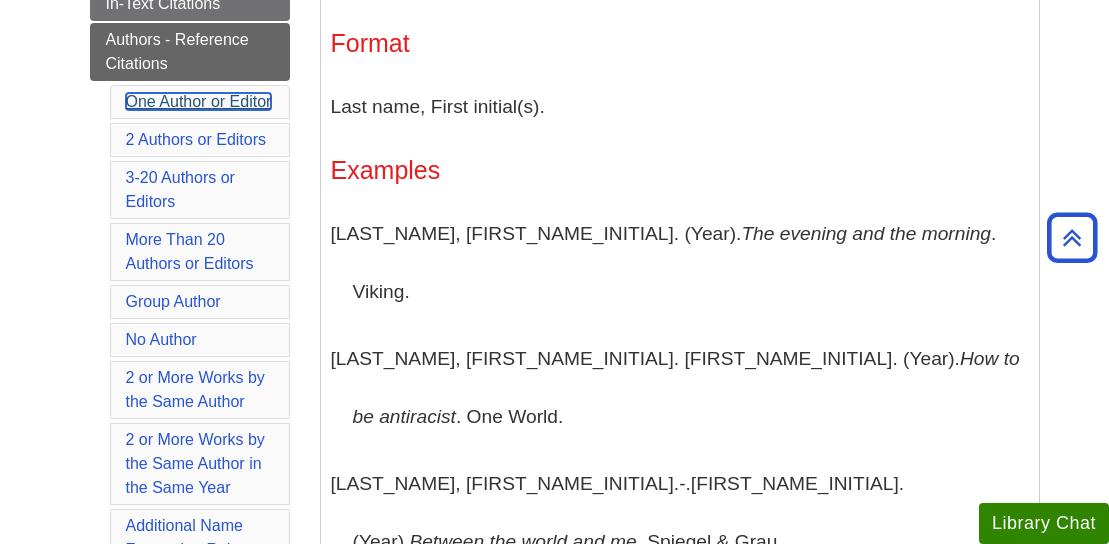 click on "One Author or Editor" at bounding box center [199, 101] 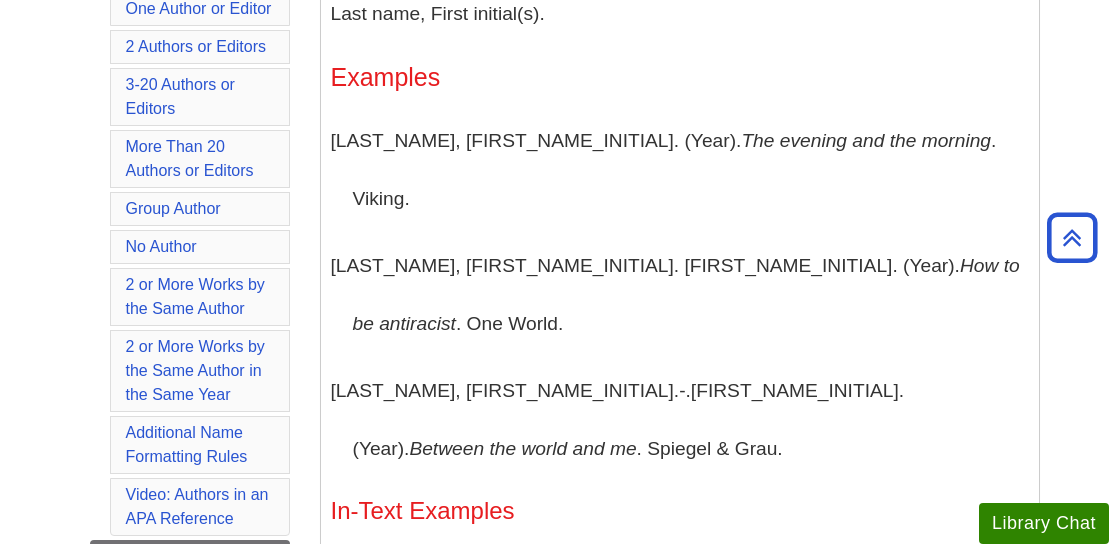 scroll, scrollTop: 575, scrollLeft: 0, axis: vertical 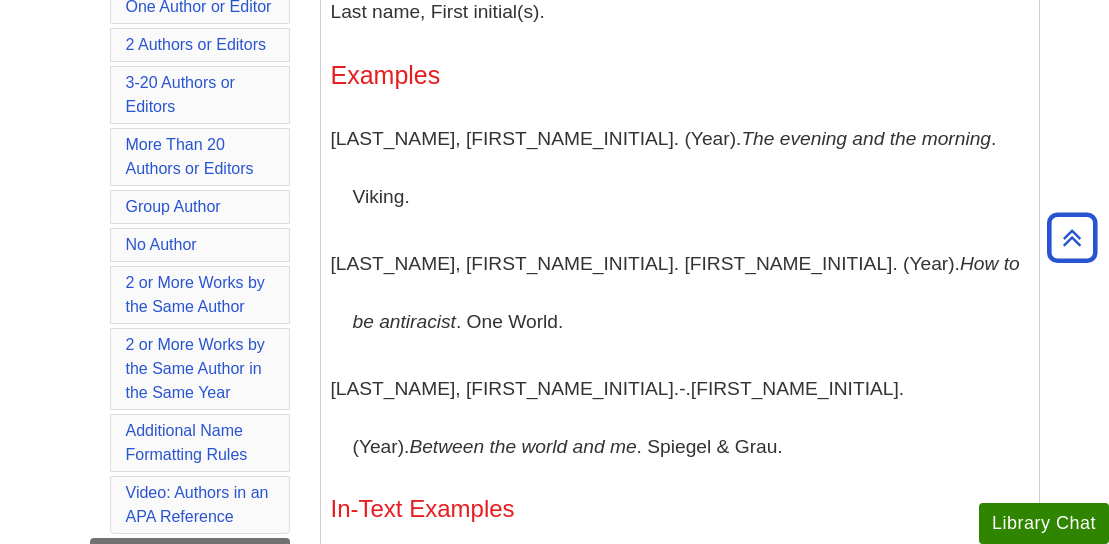 click on "More Than 20 Authors or Editors" at bounding box center (200, 157) 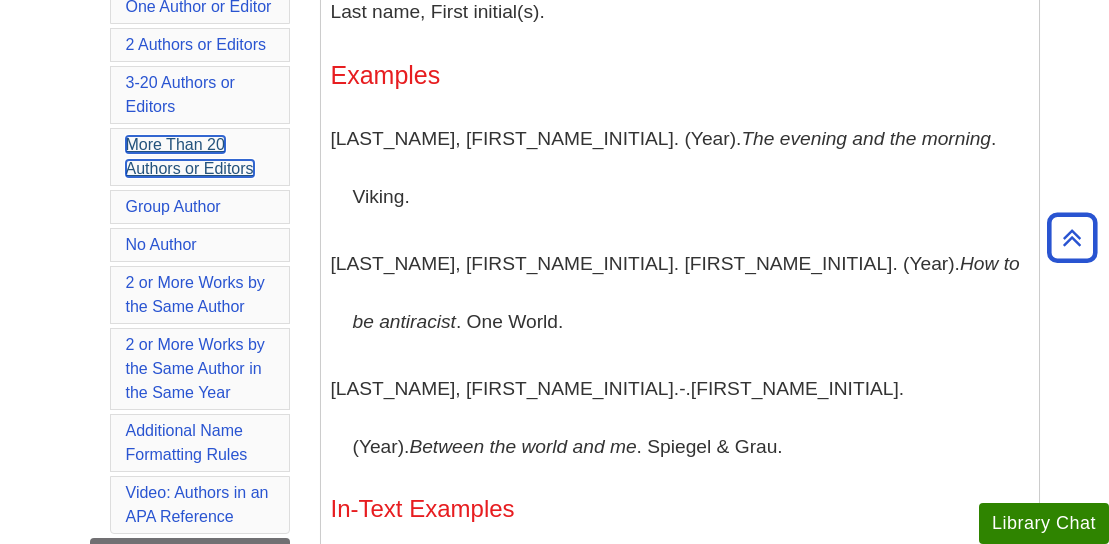 click on "More Than 20 Authors or Editors" at bounding box center (190, 156) 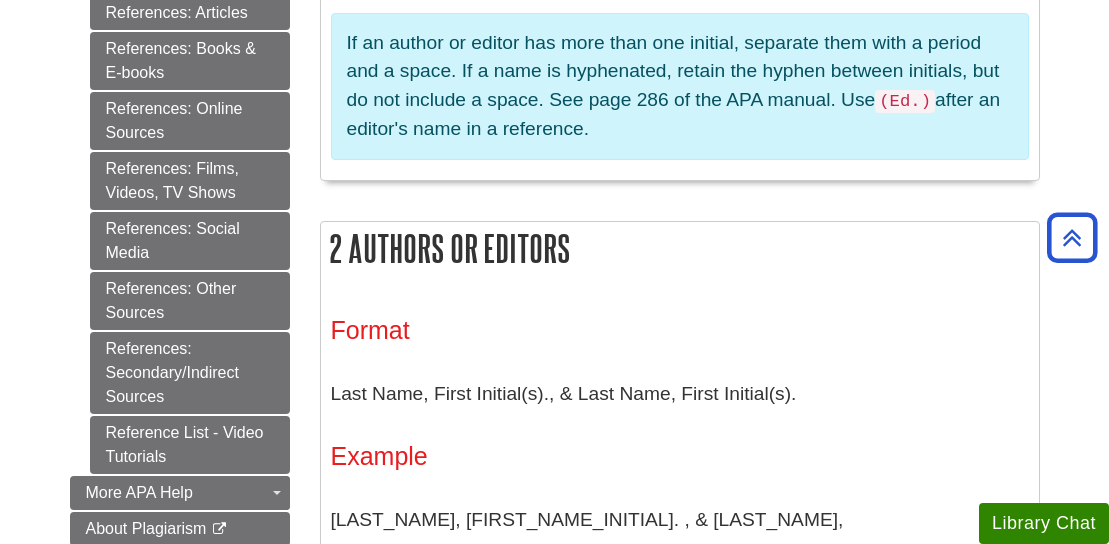 scroll, scrollTop: 1188, scrollLeft: 0, axis: vertical 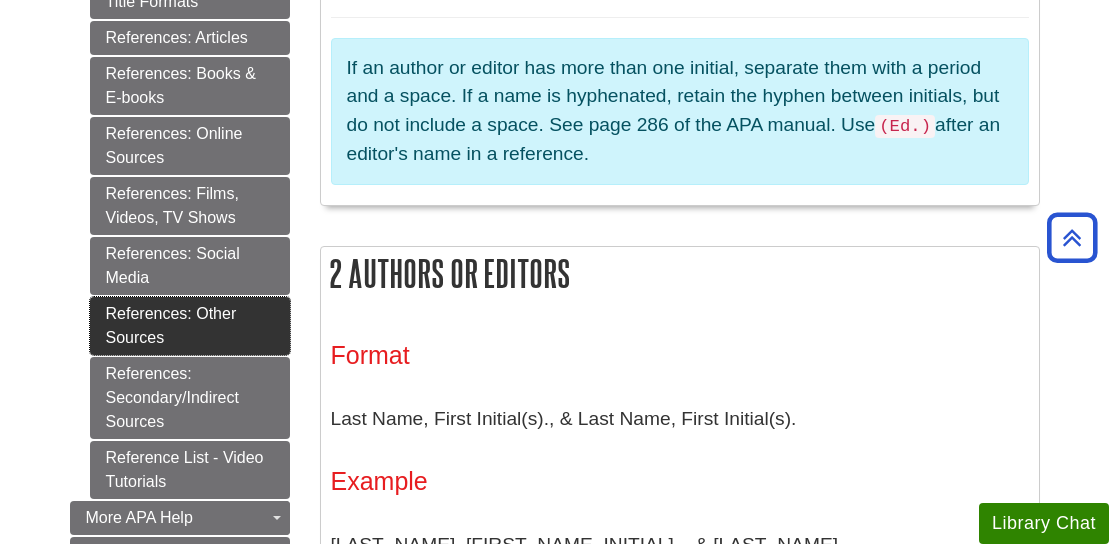 click on "References: Other Sources" at bounding box center (190, 326) 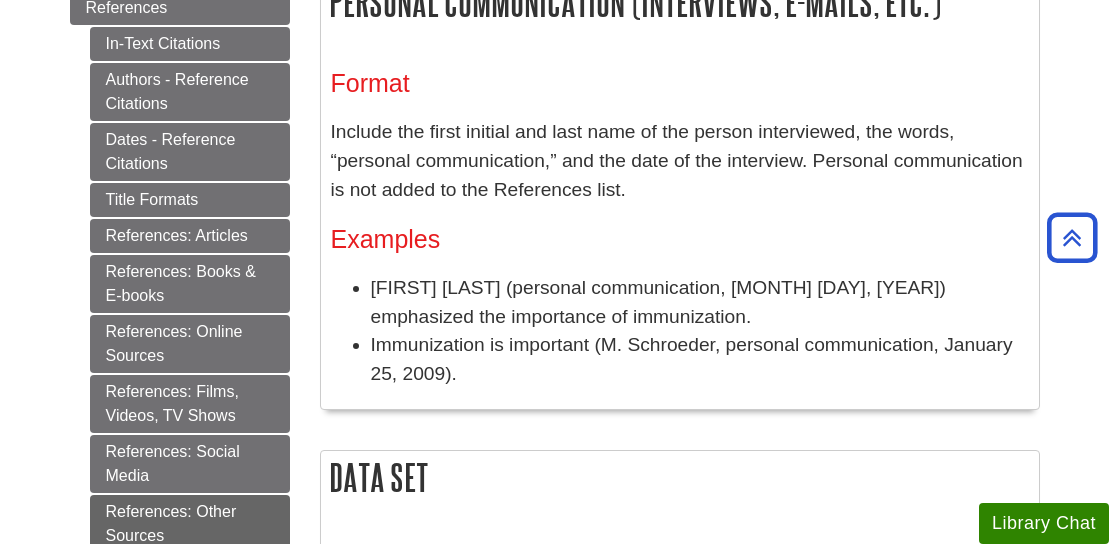 scroll, scrollTop: 400, scrollLeft: 0, axis: vertical 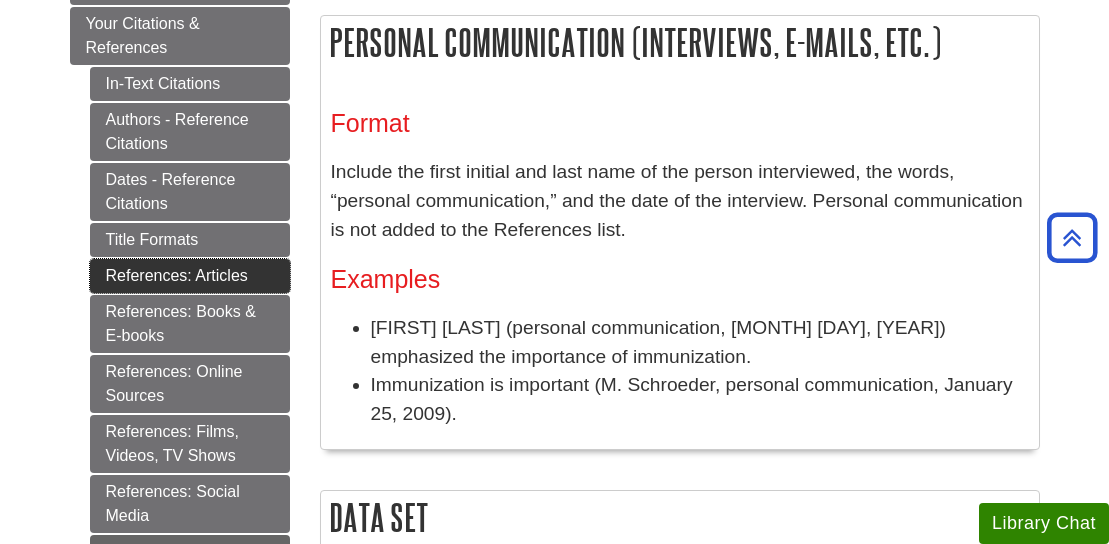 click on "References: Articles" at bounding box center [190, 276] 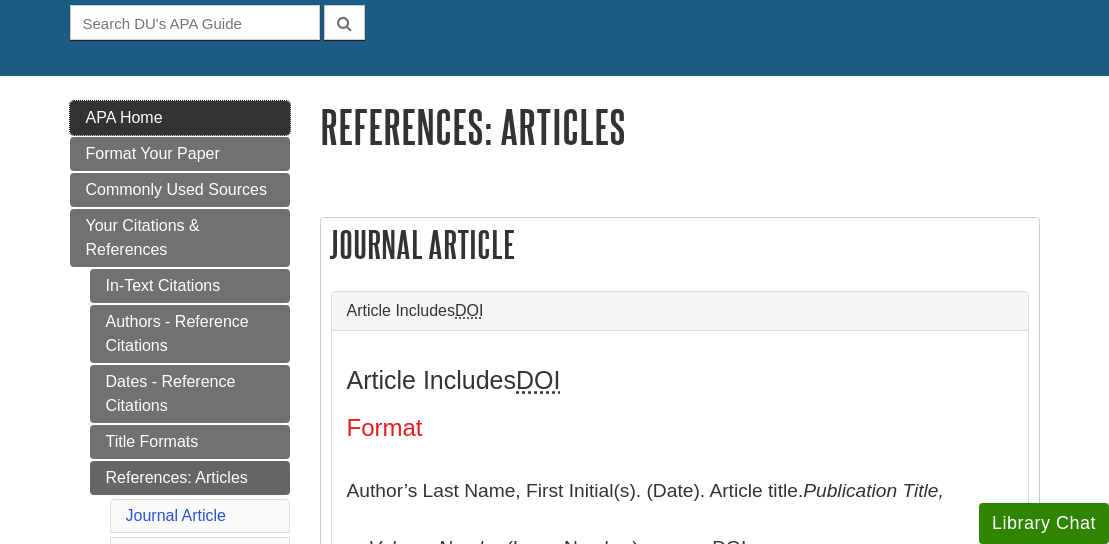 scroll, scrollTop: 200, scrollLeft: 0, axis: vertical 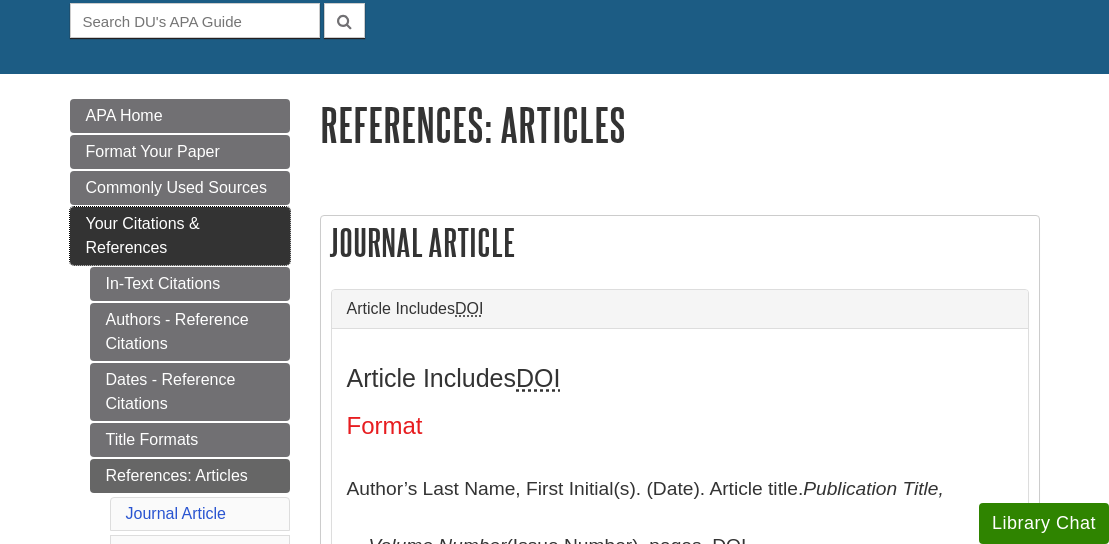 click on "Your Citations & References" at bounding box center (180, 236) 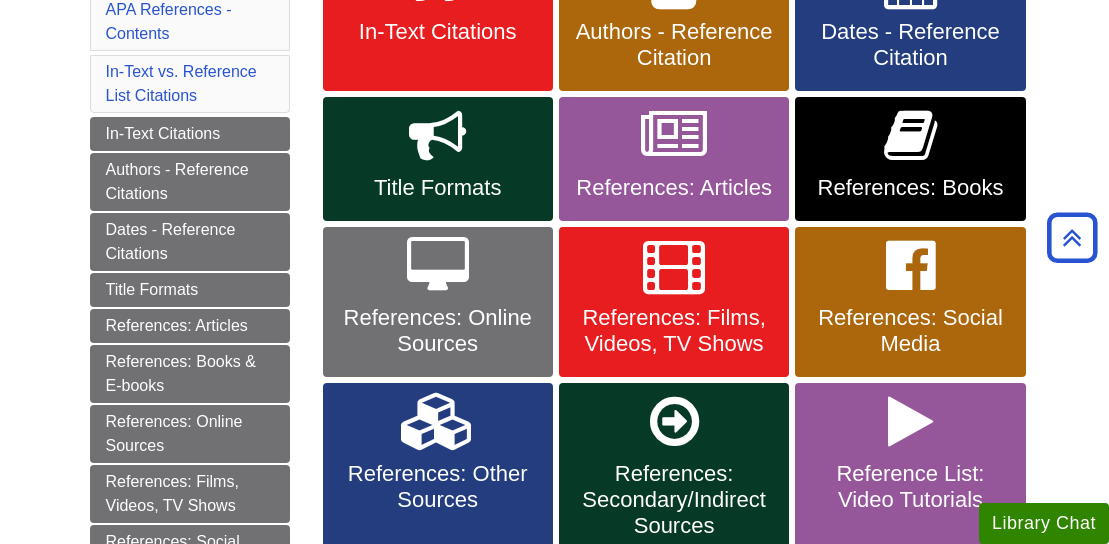 scroll, scrollTop: 440, scrollLeft: 0, axis: vertical 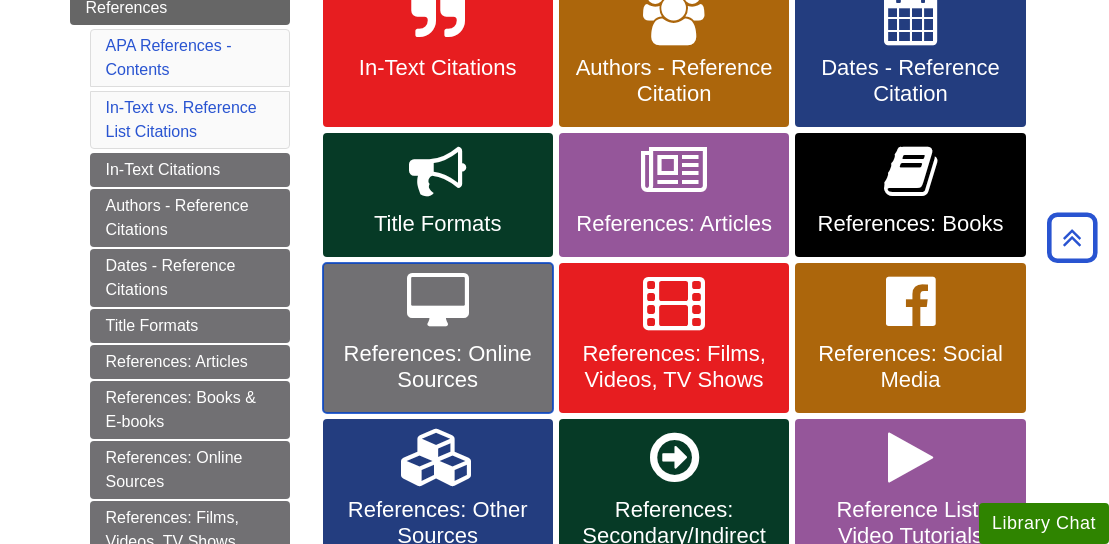 click on "References: Online Sources" at bounding box center [438, 338] 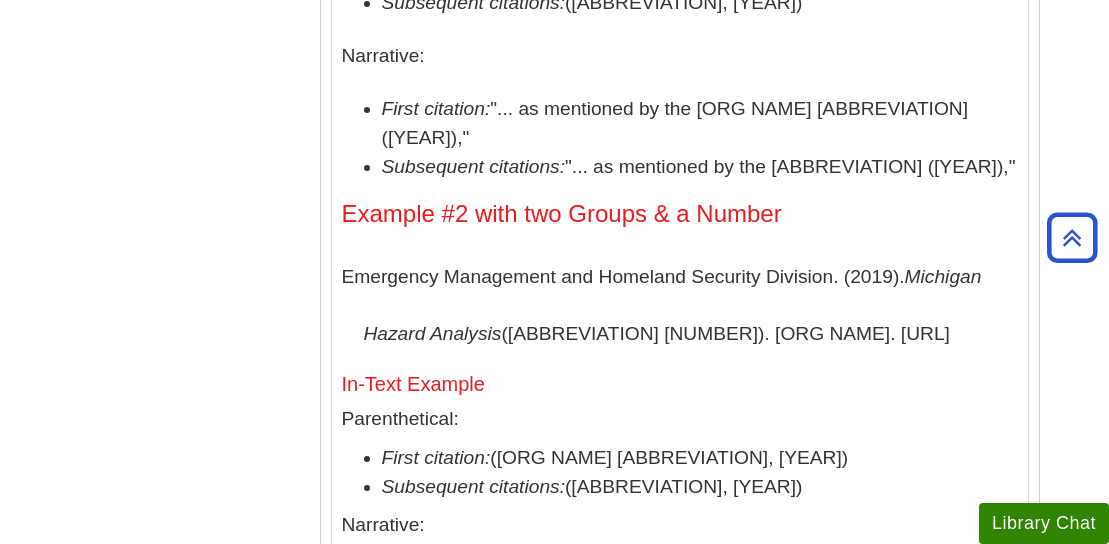 scroll, scrollTop: 8480, scrollLeft: 0, axis: vertical 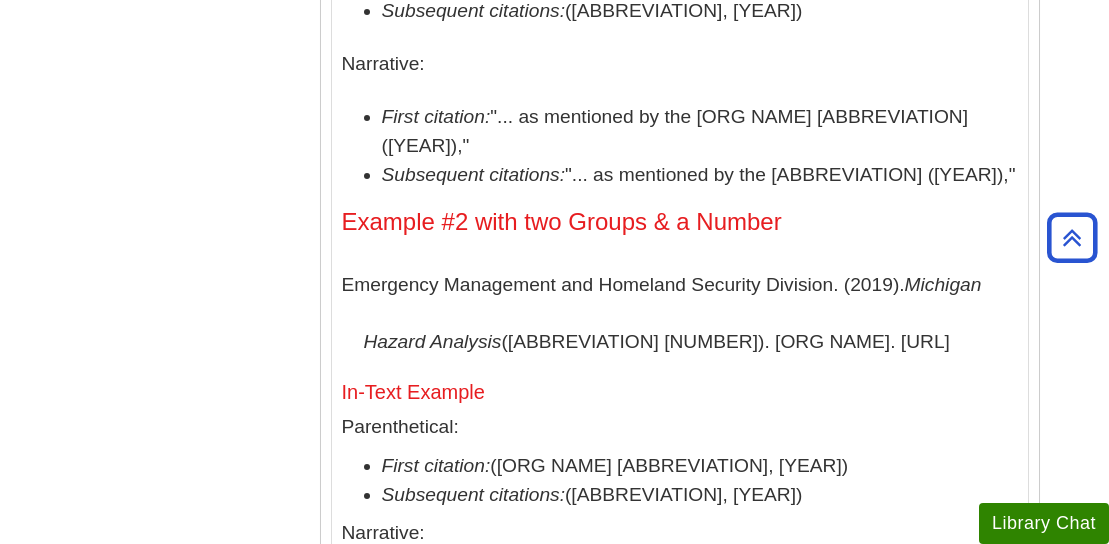 click on "First citation:  "... as mentioned by the [ORG NAME] [ABBREVIATION] ([YEAR]),"" at bounding box center (700, 132) 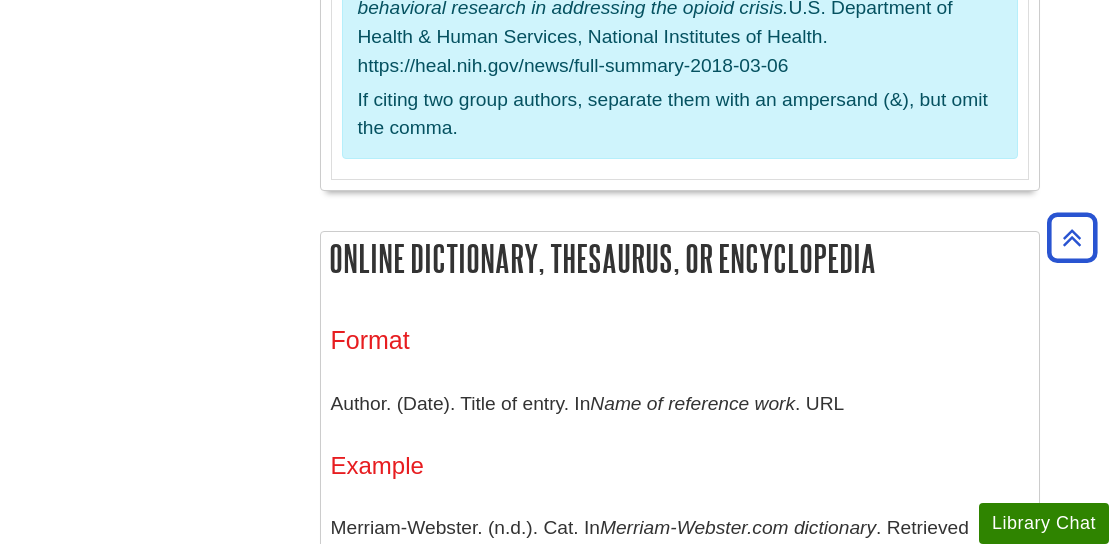 scroll, scrollTop: 9360, scrollLeft: 0, axis: vertical 